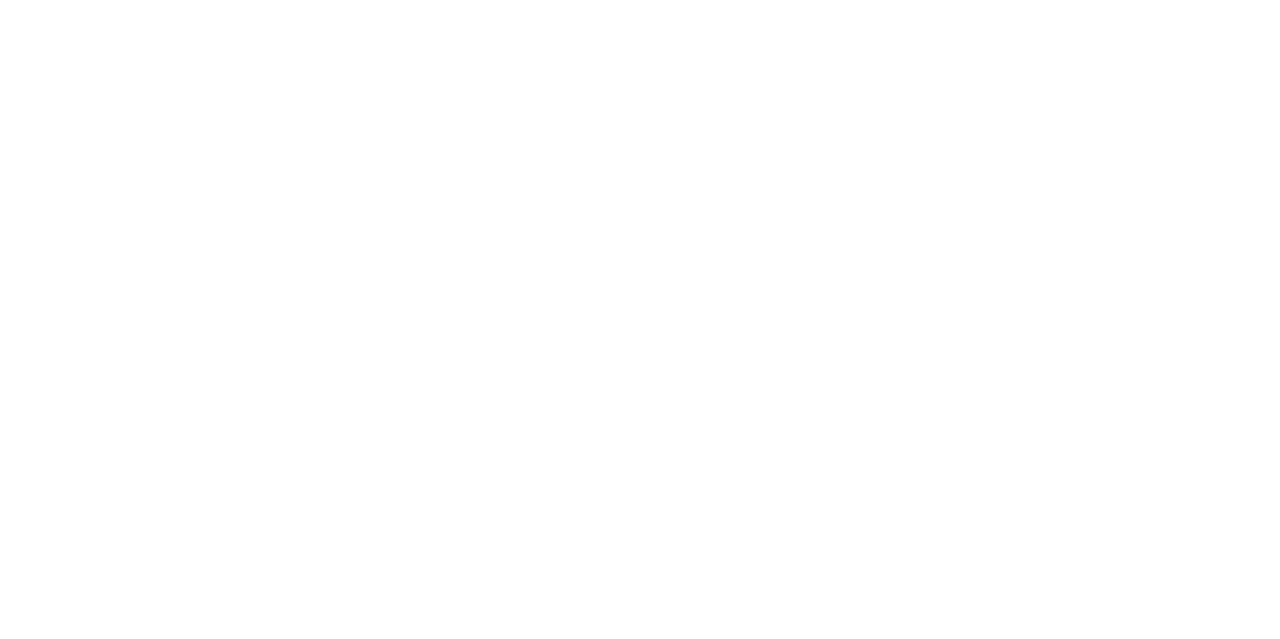 scroll, scrollTop: 0, scrollLeft: 0, axis: both 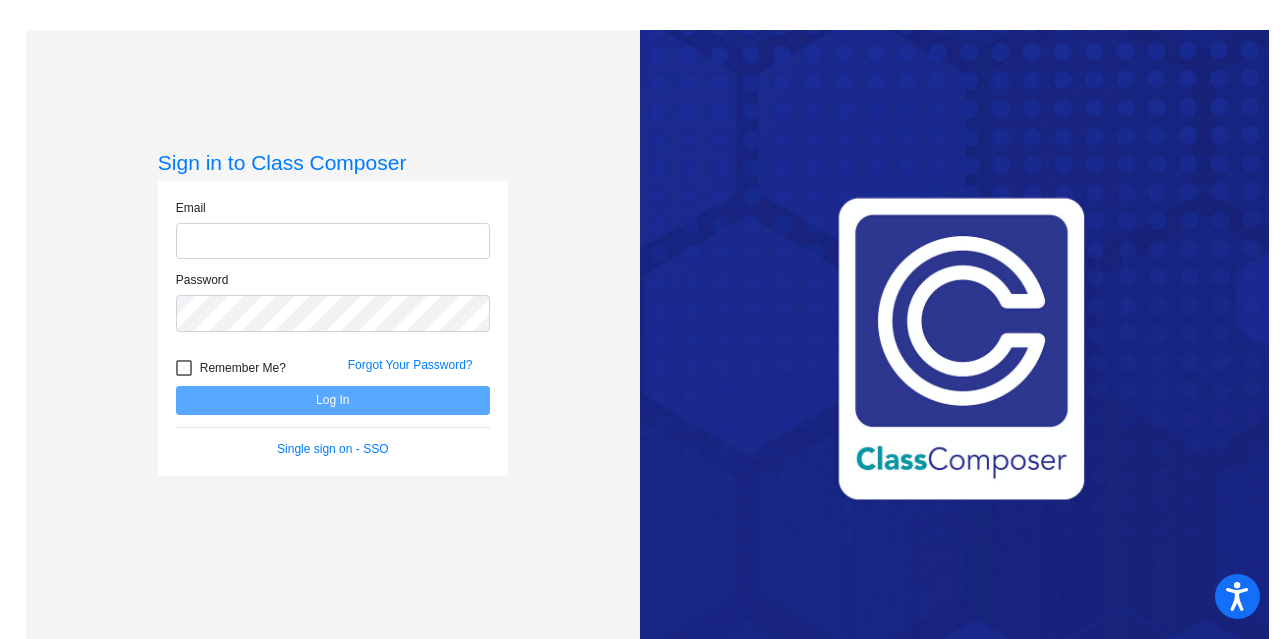 type on "[EMAIL]" 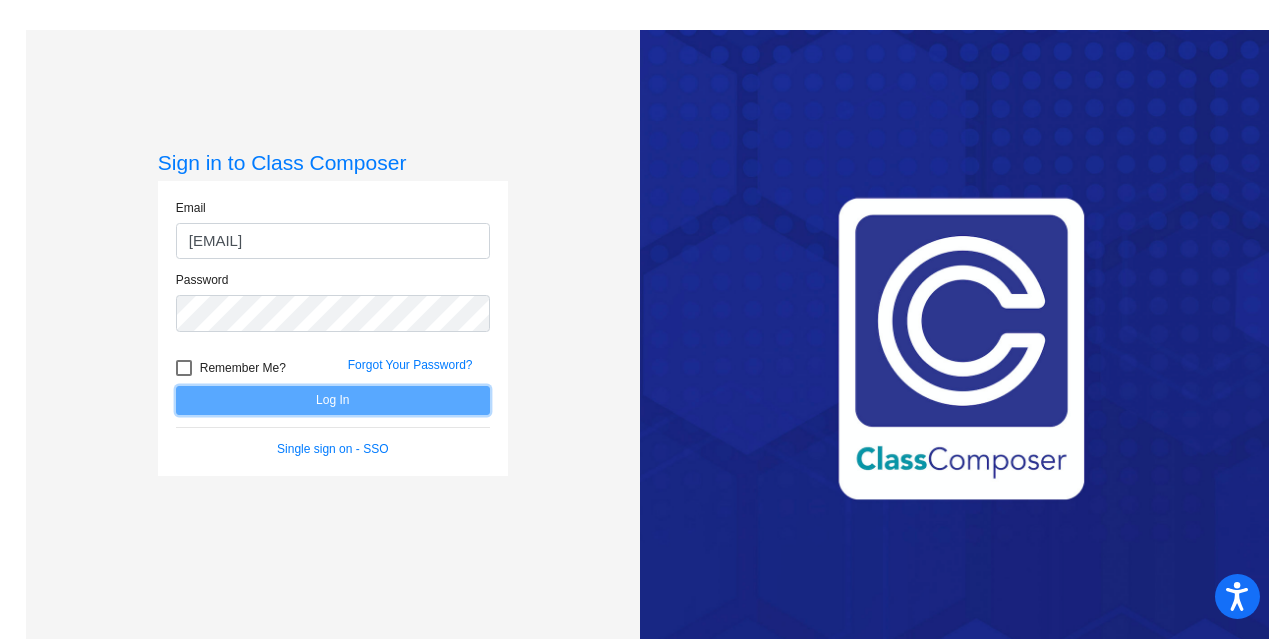 click on "Log In" 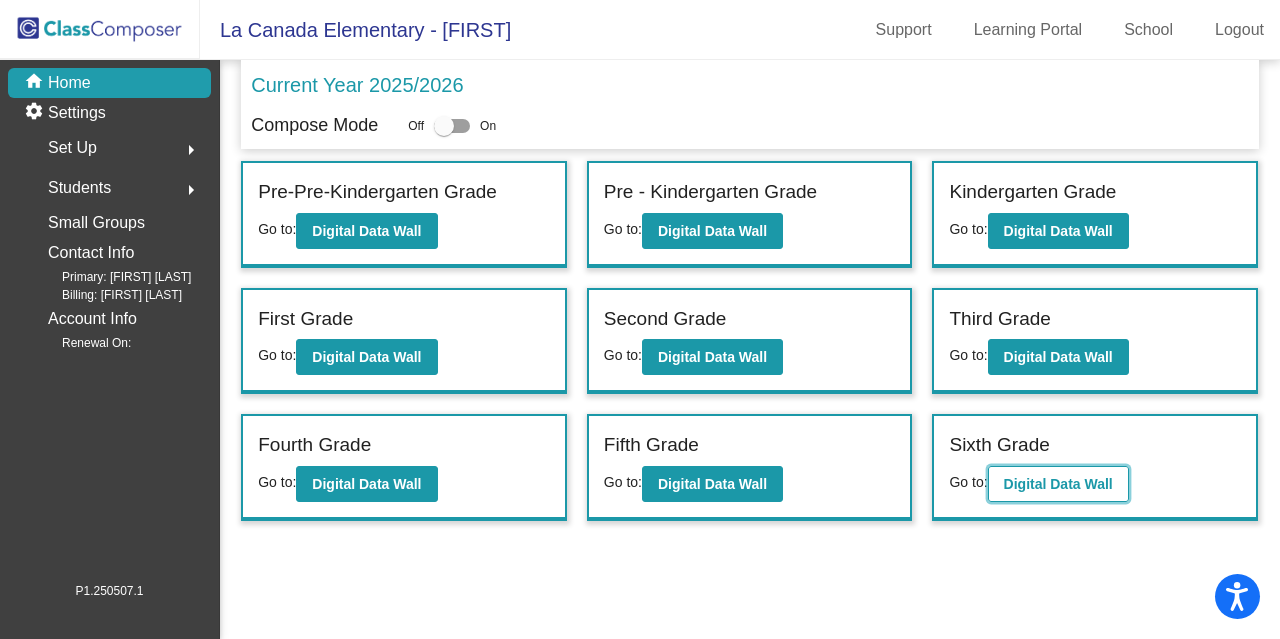 click on "Digital Data Wall" 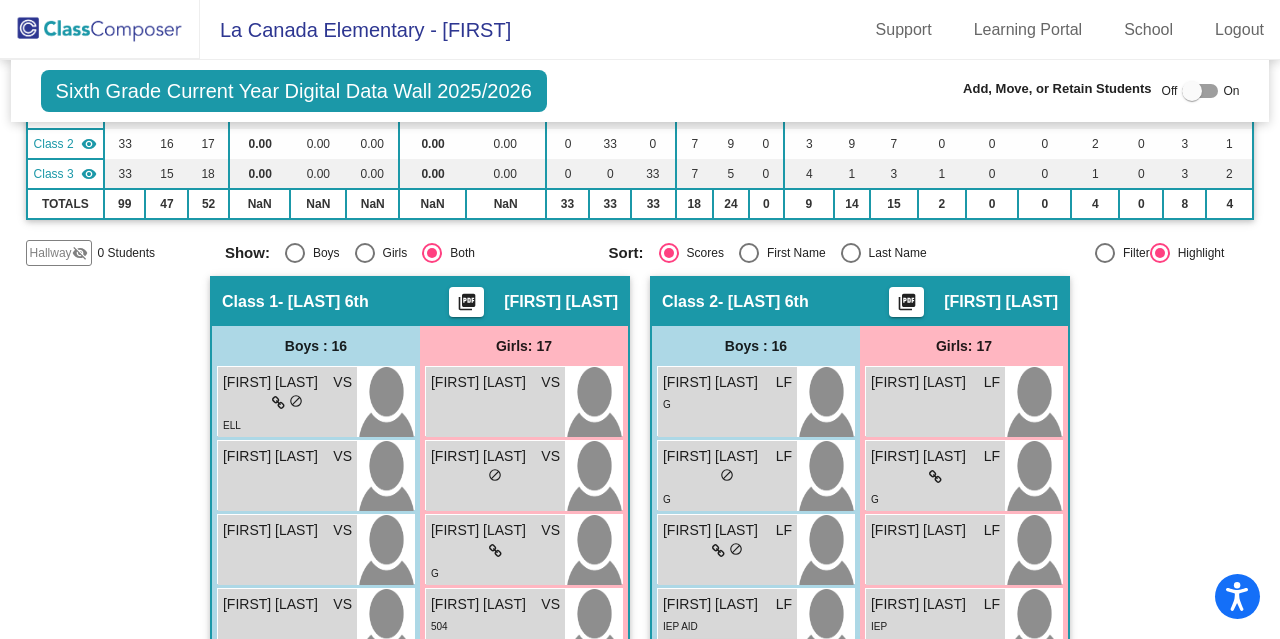 scroll, scrollTop: 226, scrollLeft: 0, axis: vertical 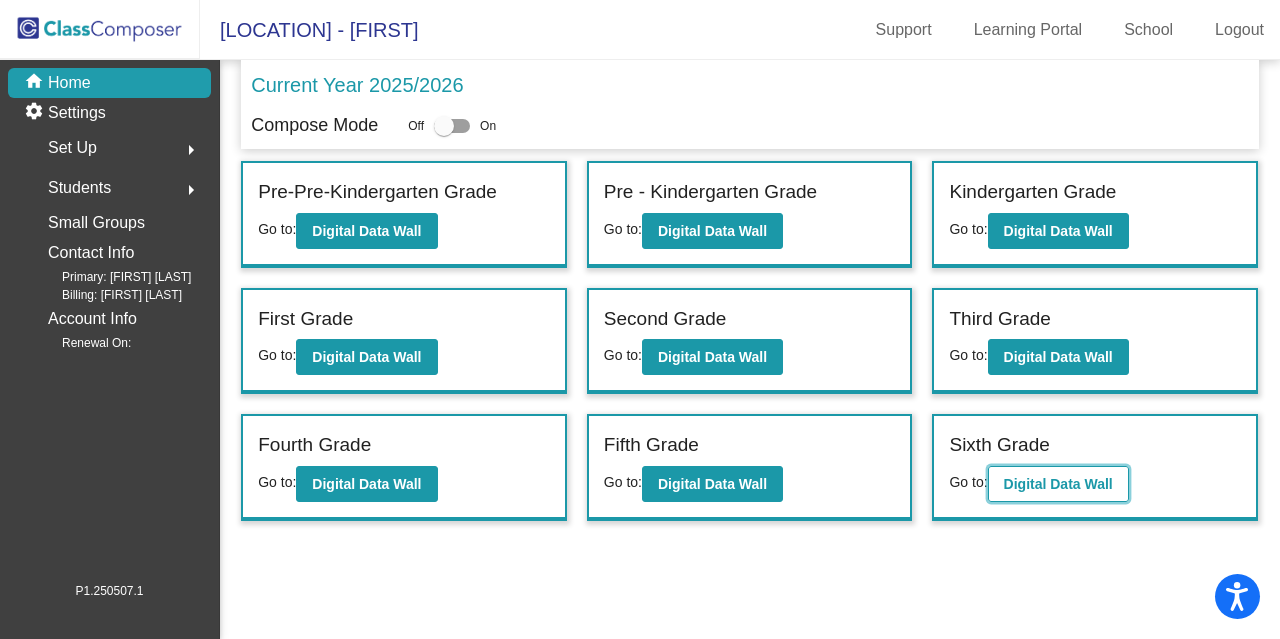 click on "Digital Data Wall" 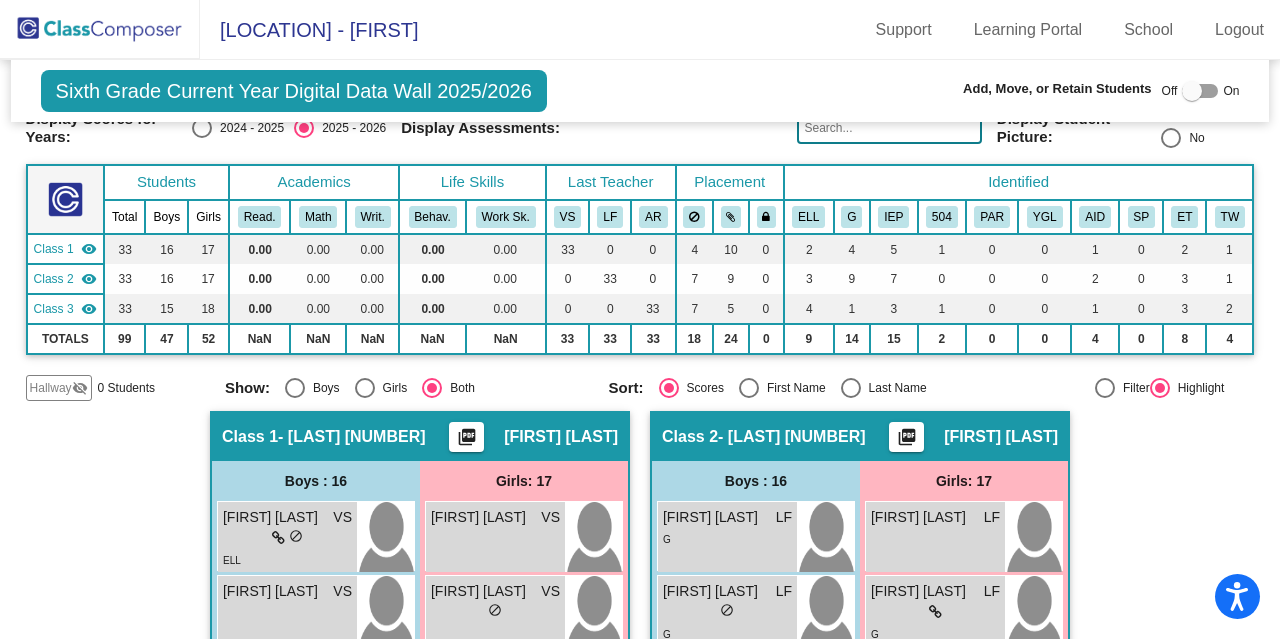 scroll, scrollTop: 0, scrollLeft: 0, axis: both 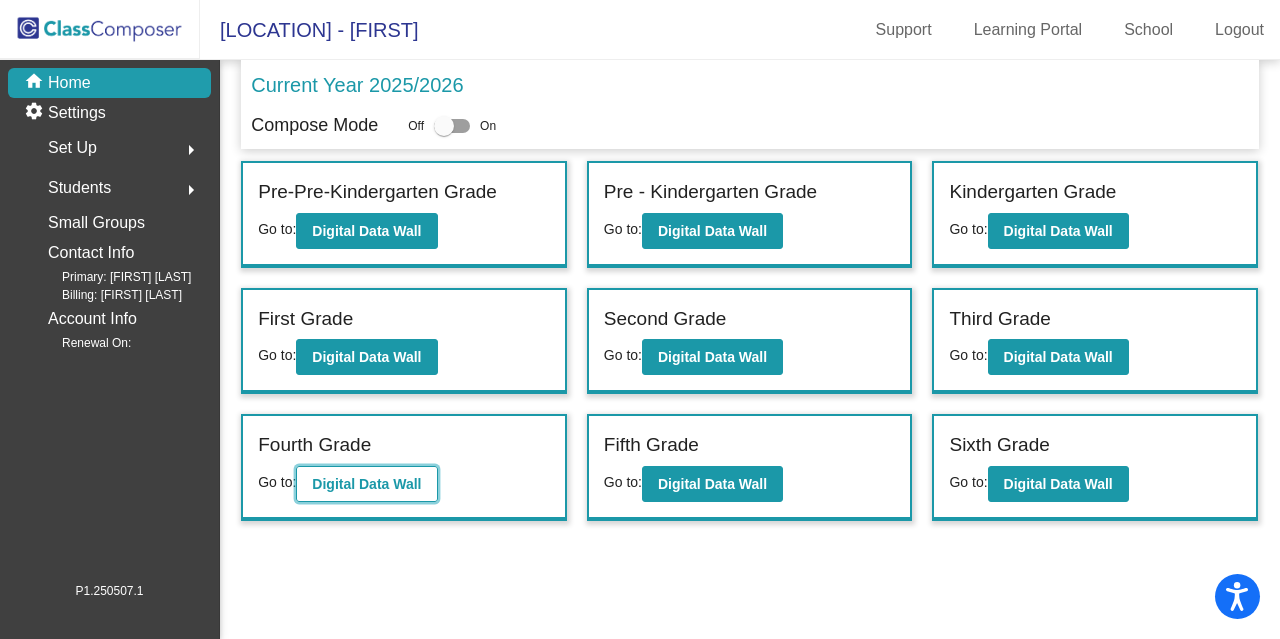 click on "Digital Data Wall" 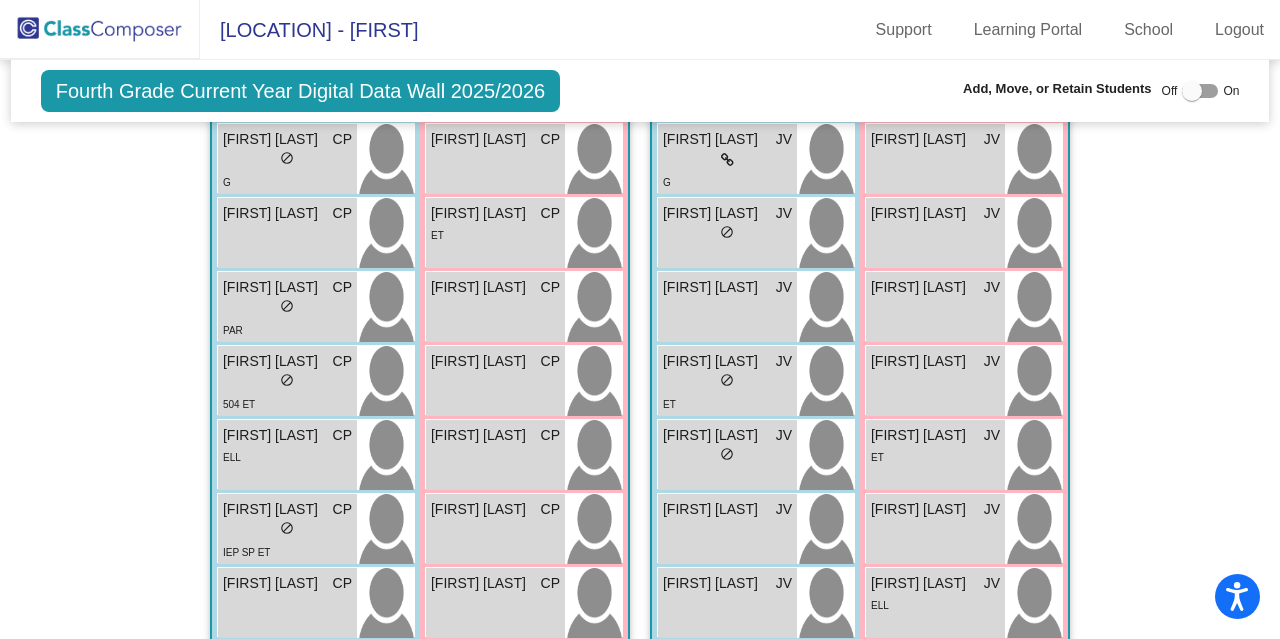 scroll, scrollTop: 1132, scrollLeft: 0, axis: vertical 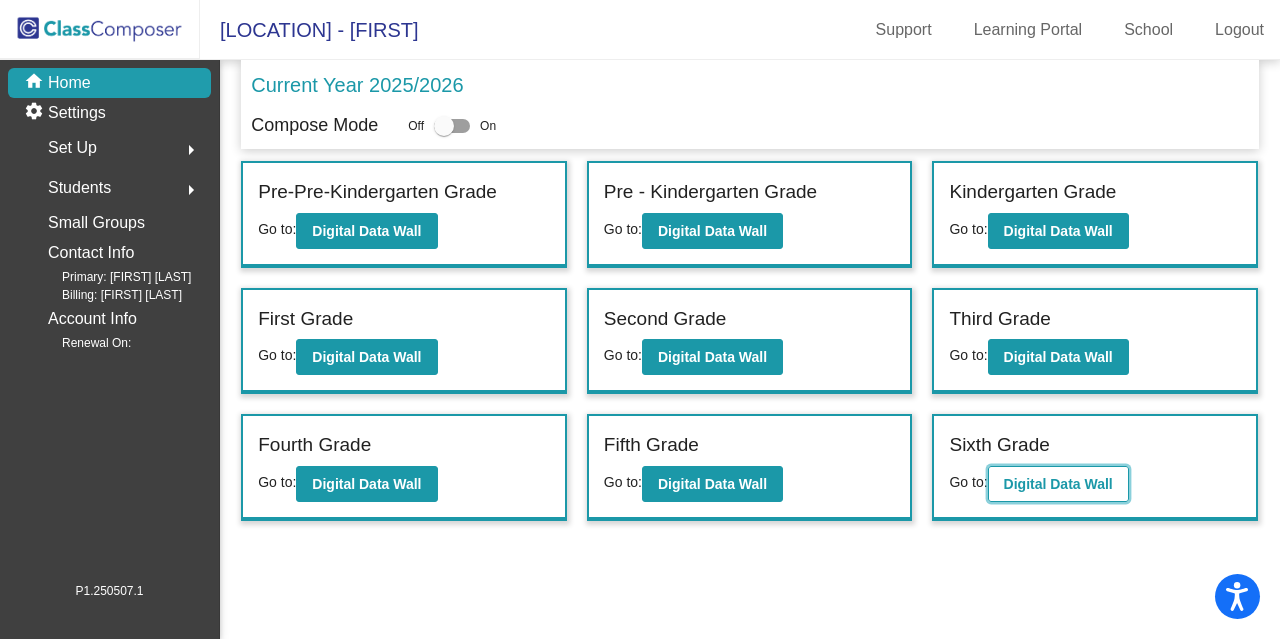 click on "Digital Data Wall" 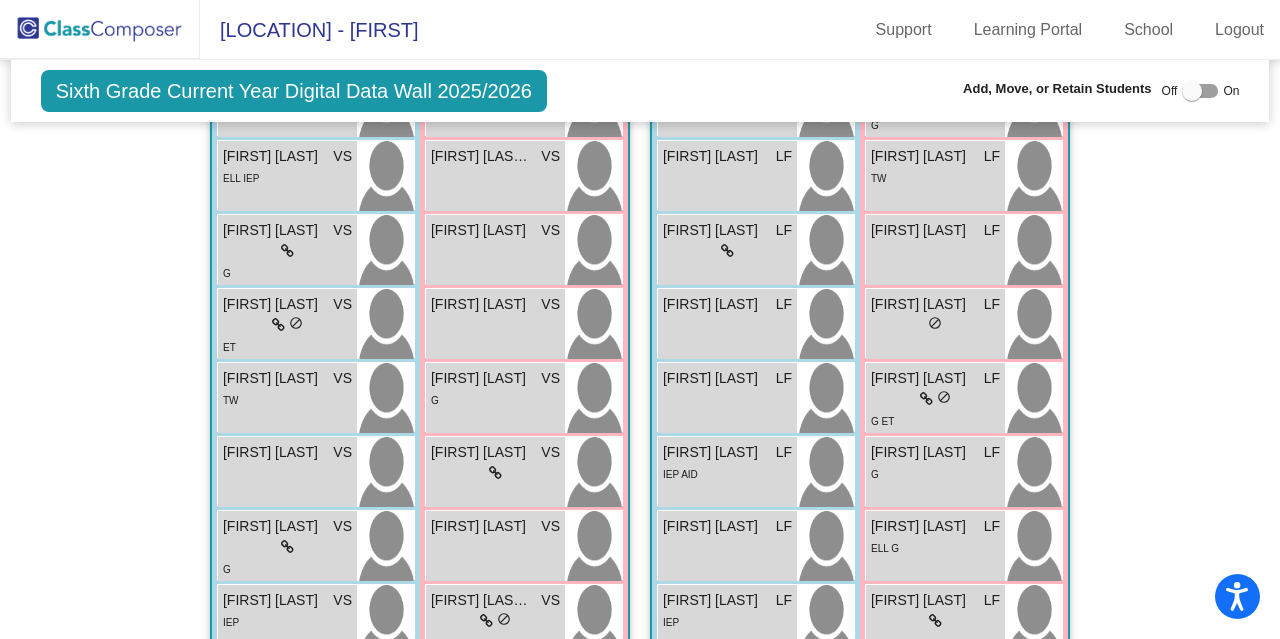 scroll, scrollTop: 1046, scrollLeft: 0, axis: vertical 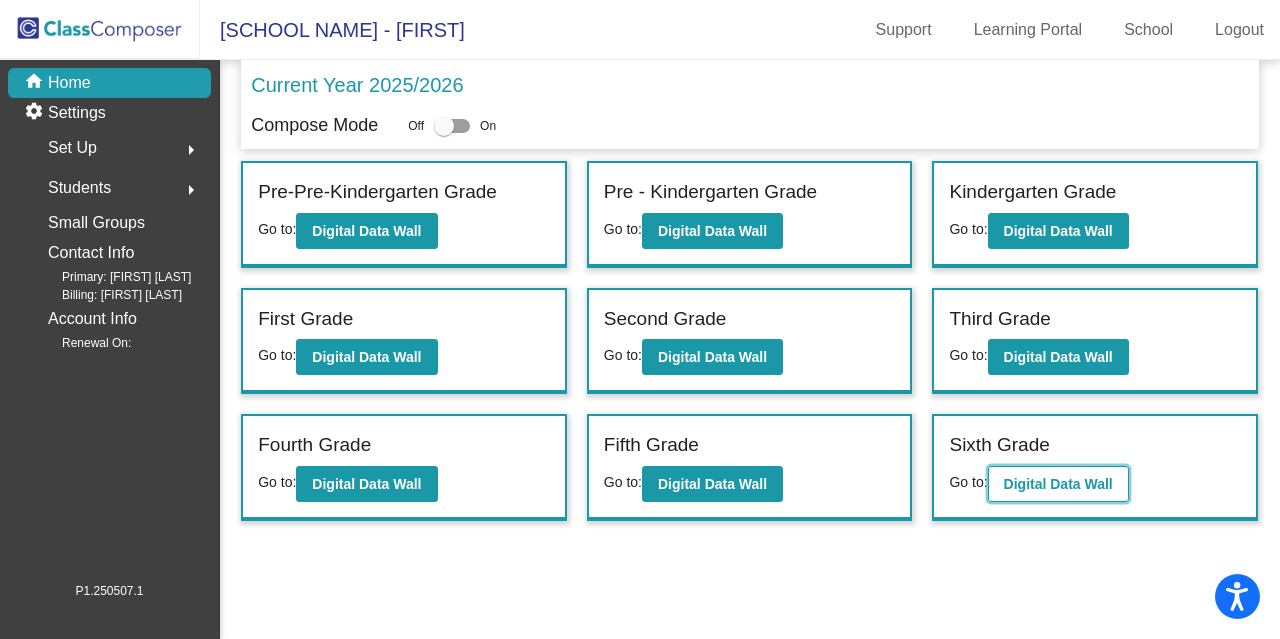 click on "Digital Data Wall" 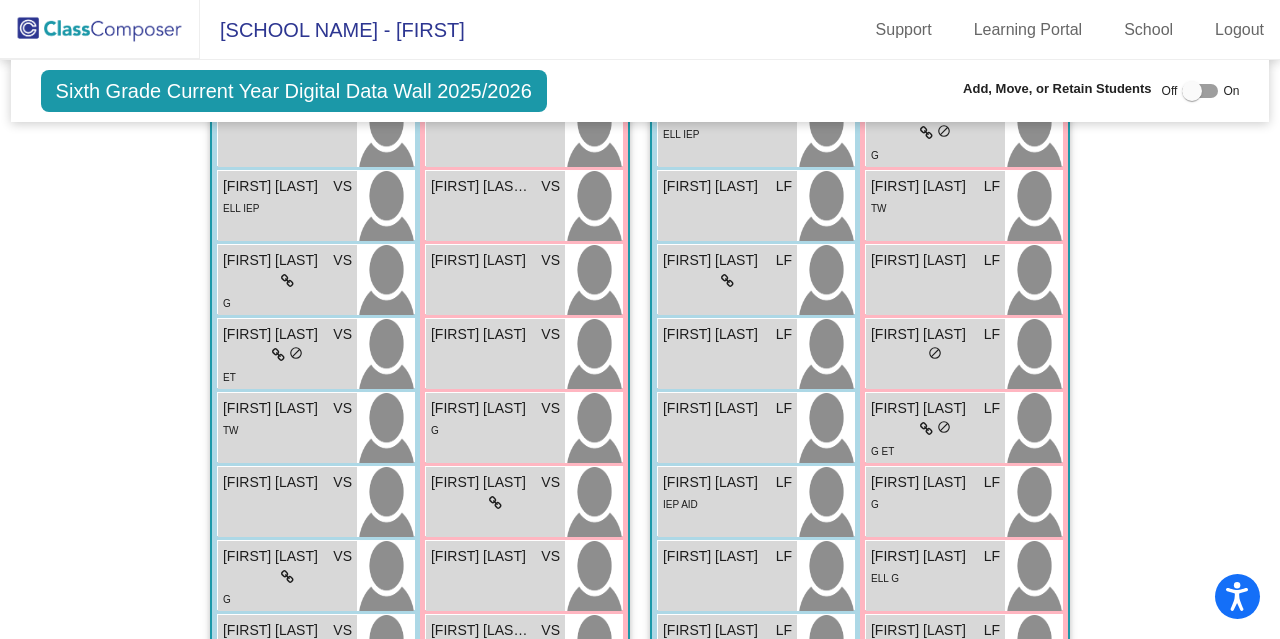 scroll, scrollTop: 1031, scrollLeft: 0, axis: vertical 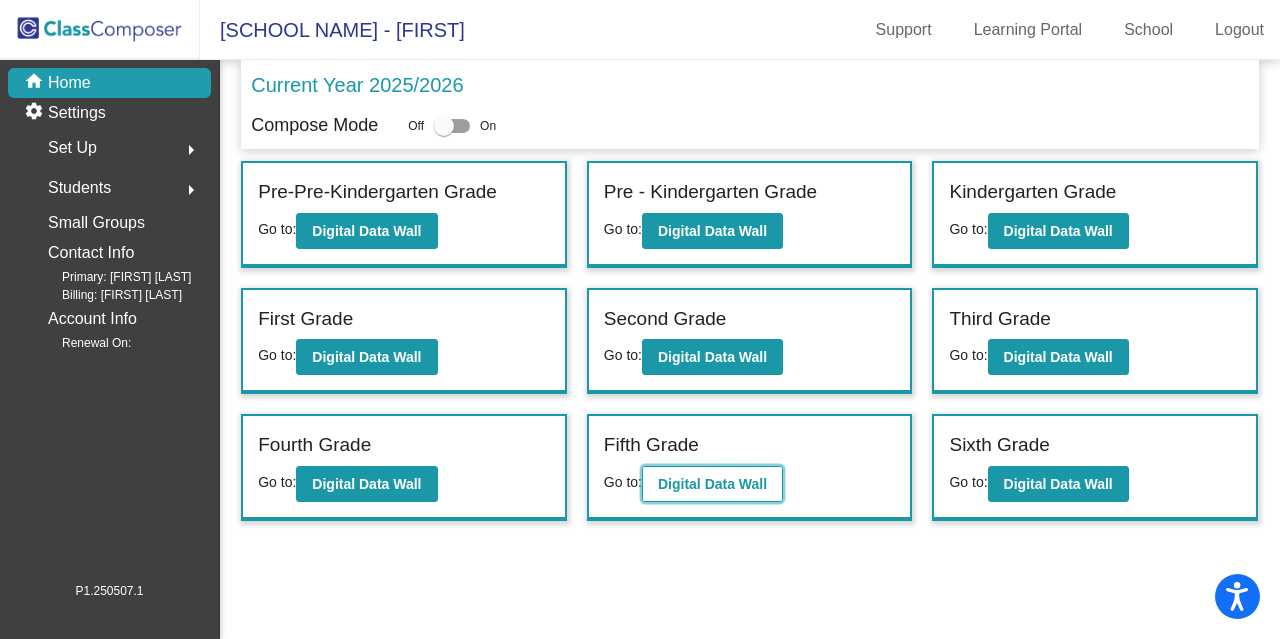 click on "Digital Data Wall" 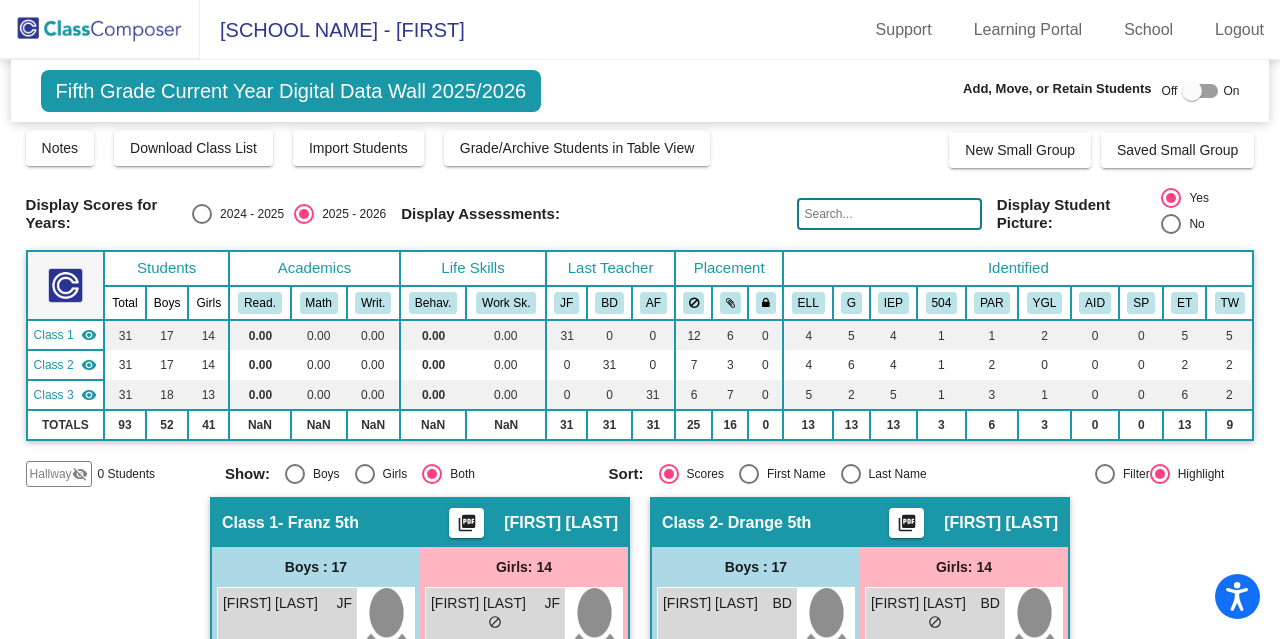 scroll, scrollTop: 0, scrollLeft: 0, axis: both 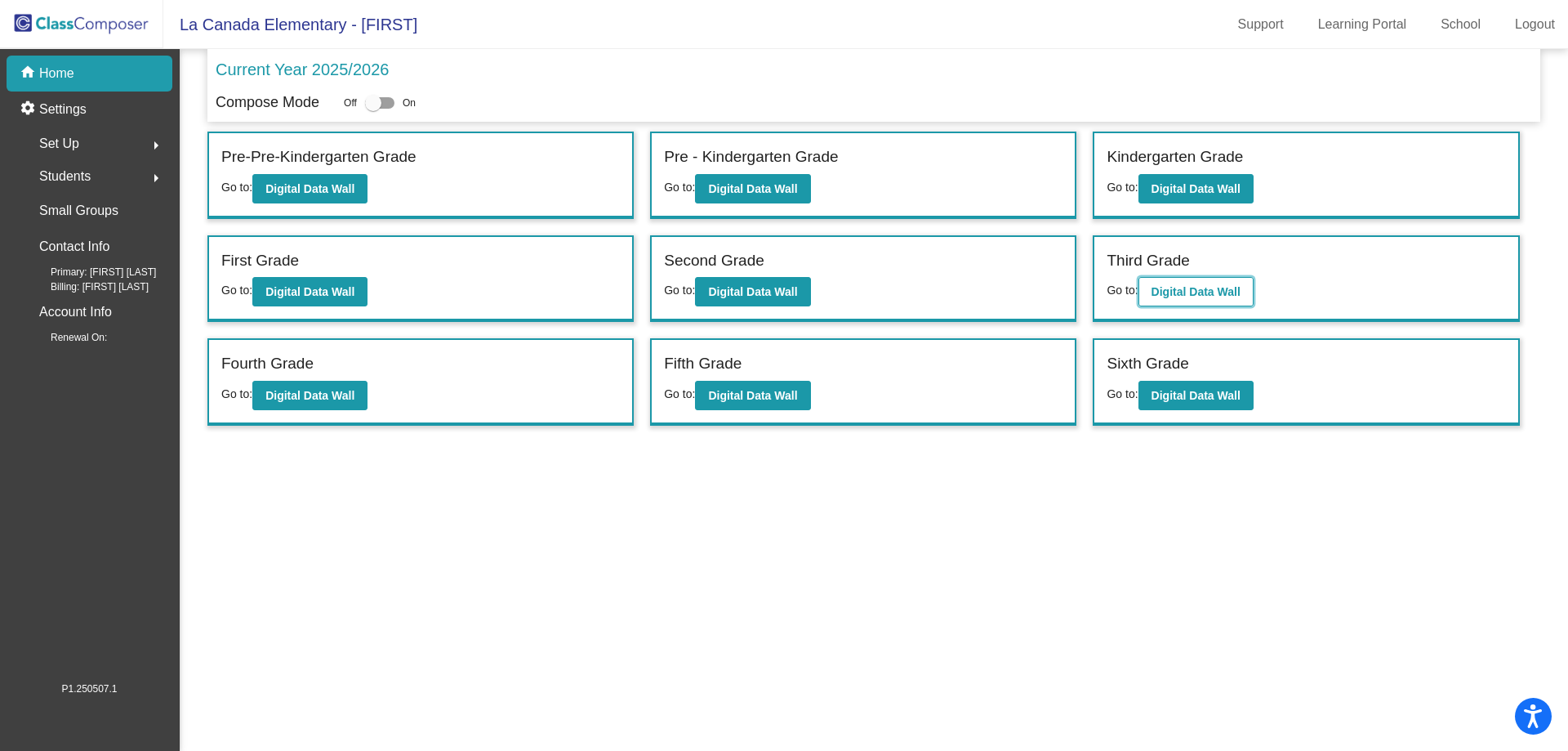 click on "Digital Data Wall" 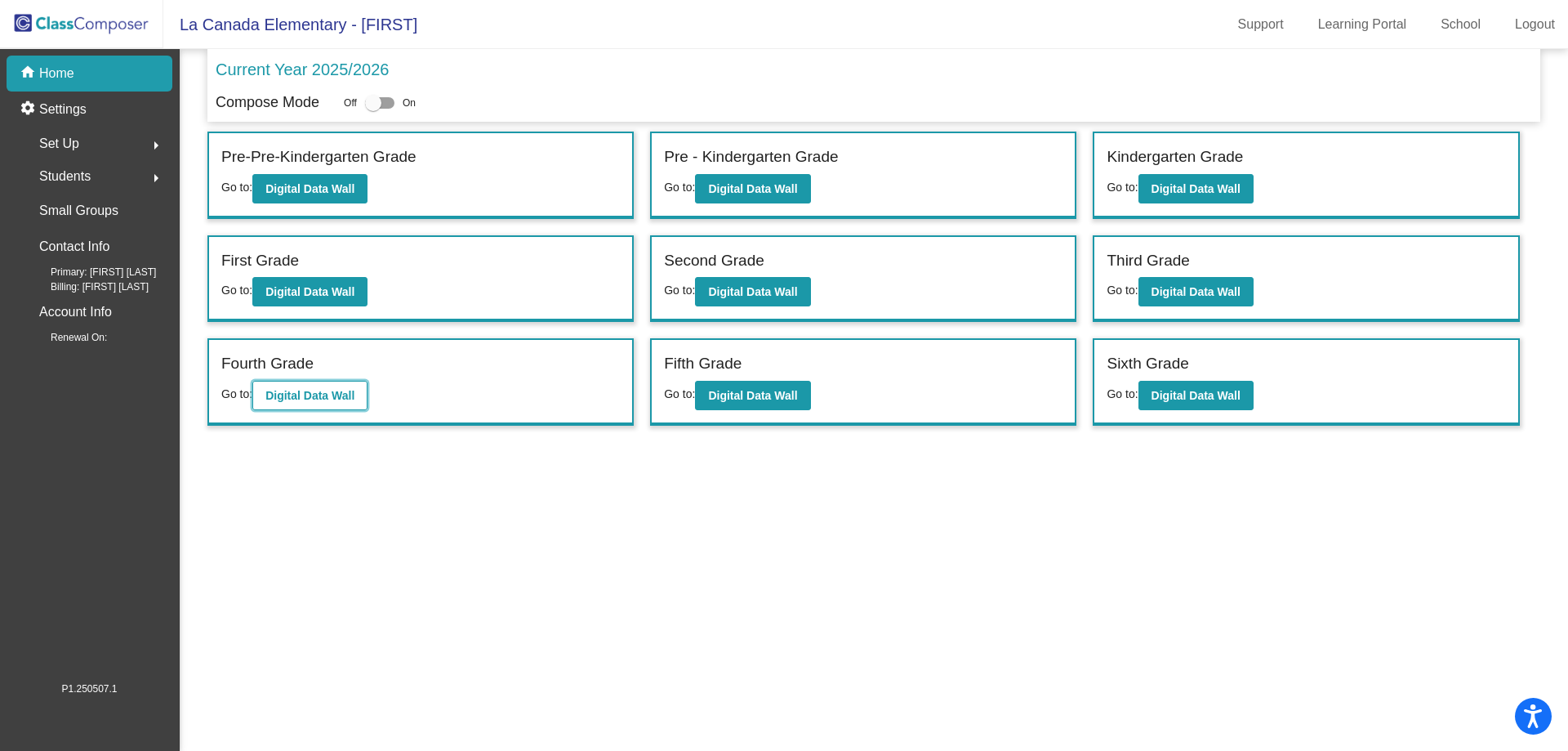 click on "Digital Data Wall" 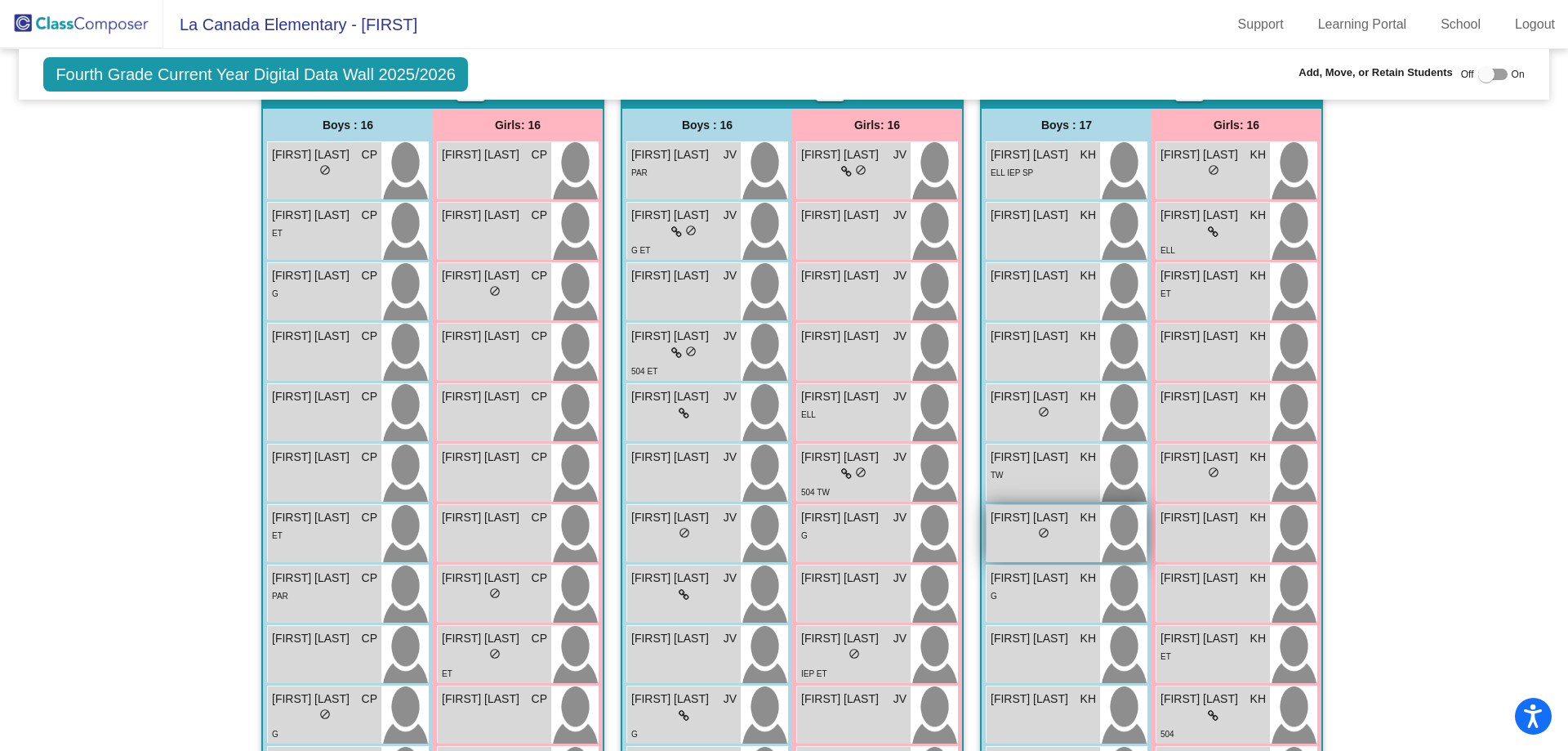 scroll, scrollTop: 163, scrollLeft: 0, axis: vertical 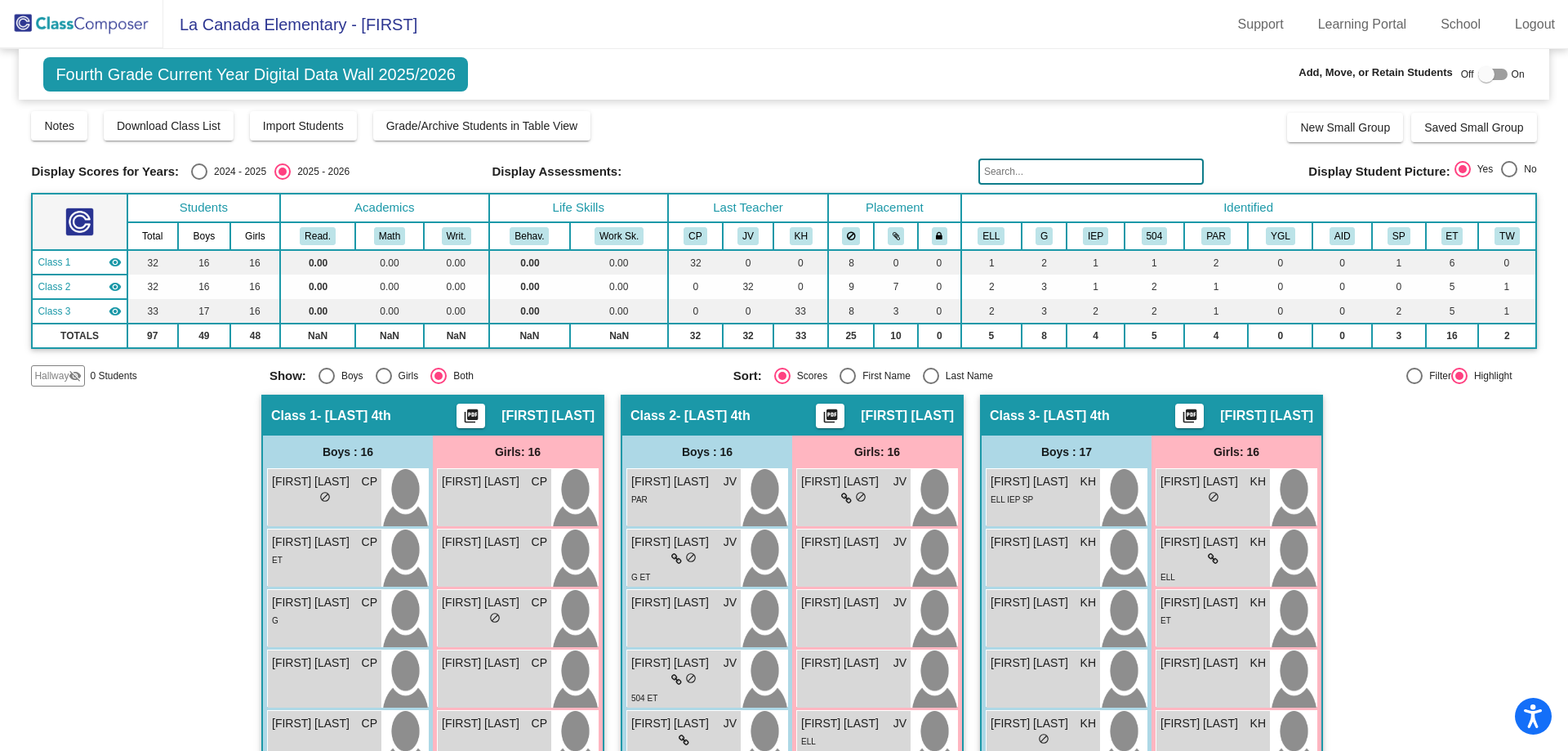 click at bounding box center (1414, 376) 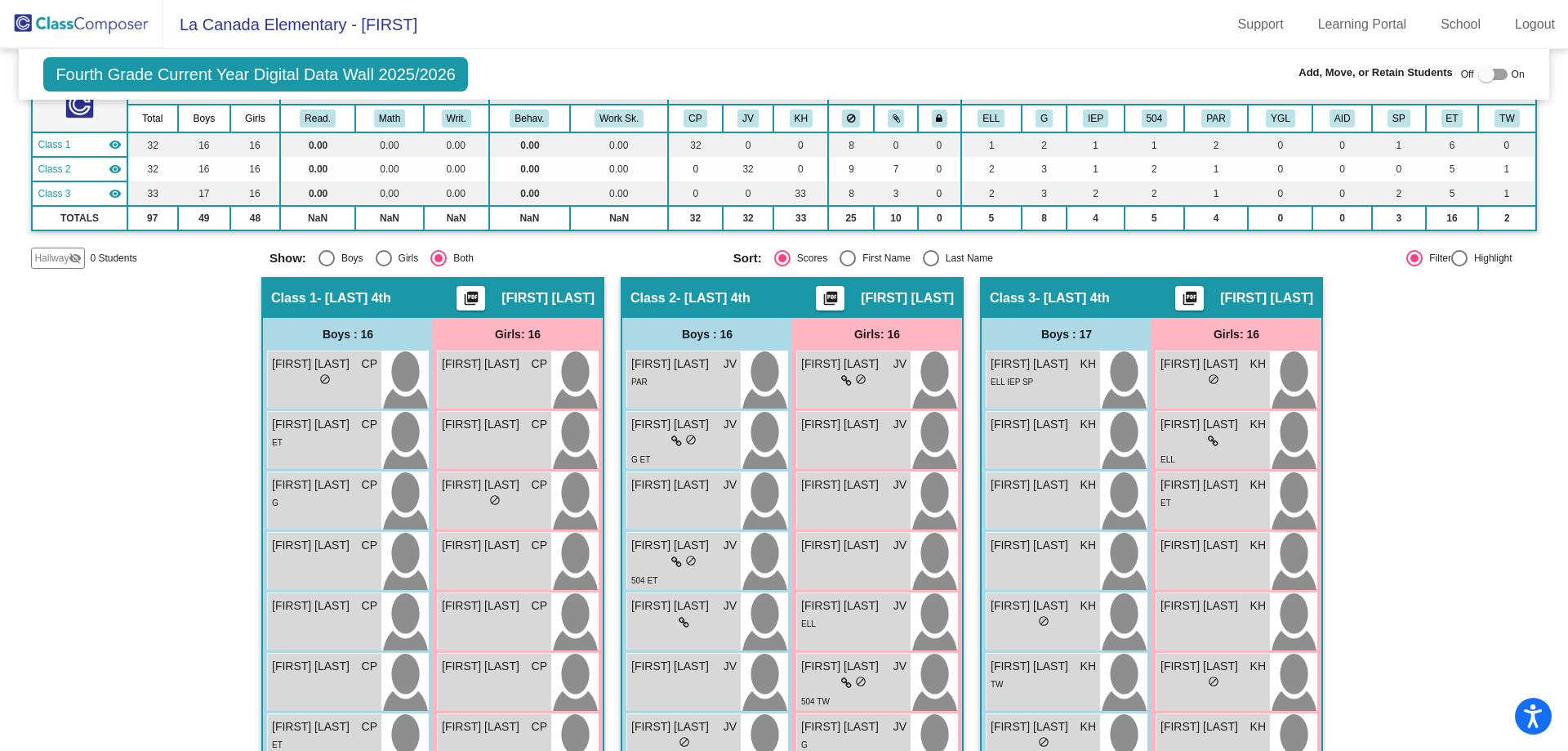 scroll, scrollTop: 0, scrollLeft: 0, axis: both 